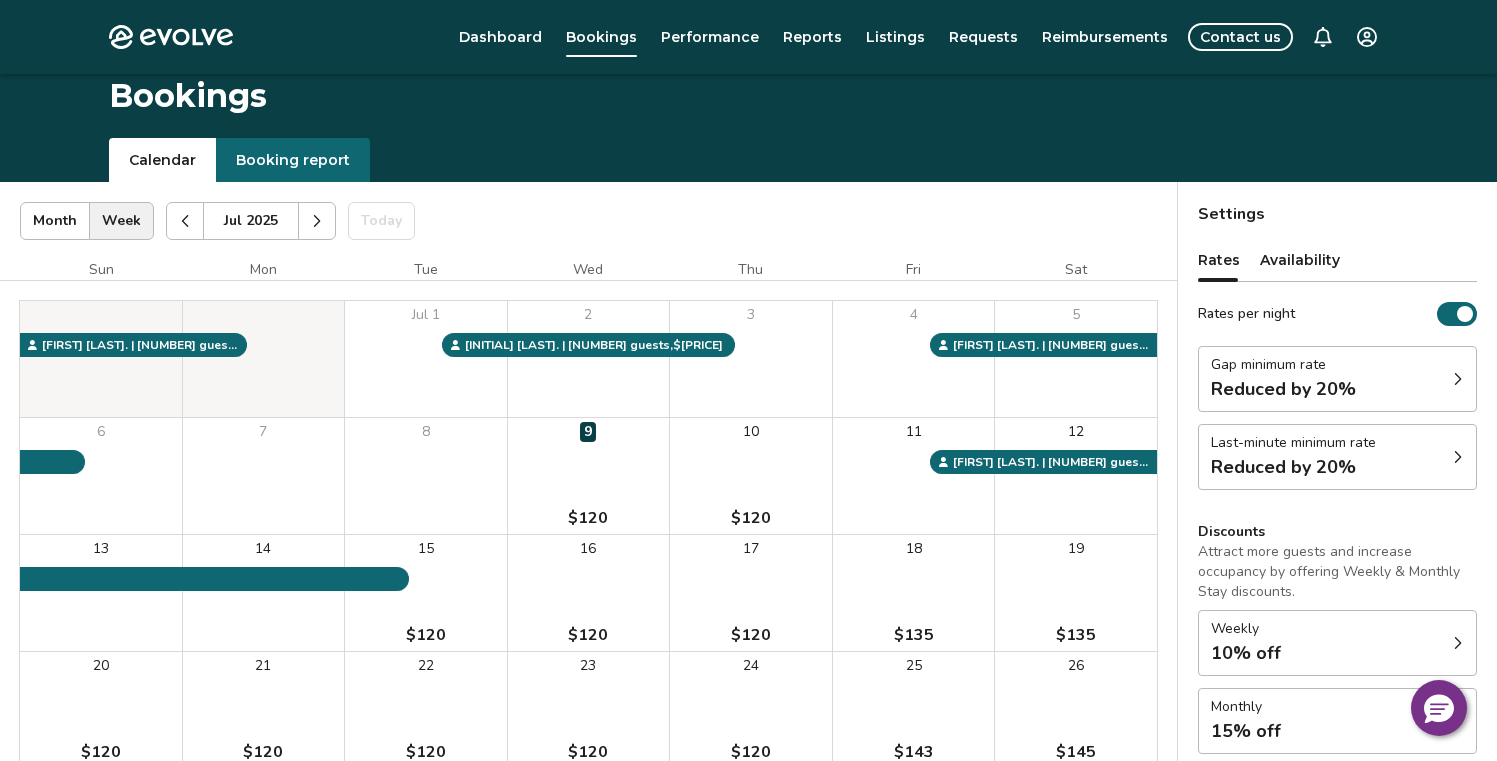 scroll, scrollTop: 70, scrollLeft: 0, axis: vertical 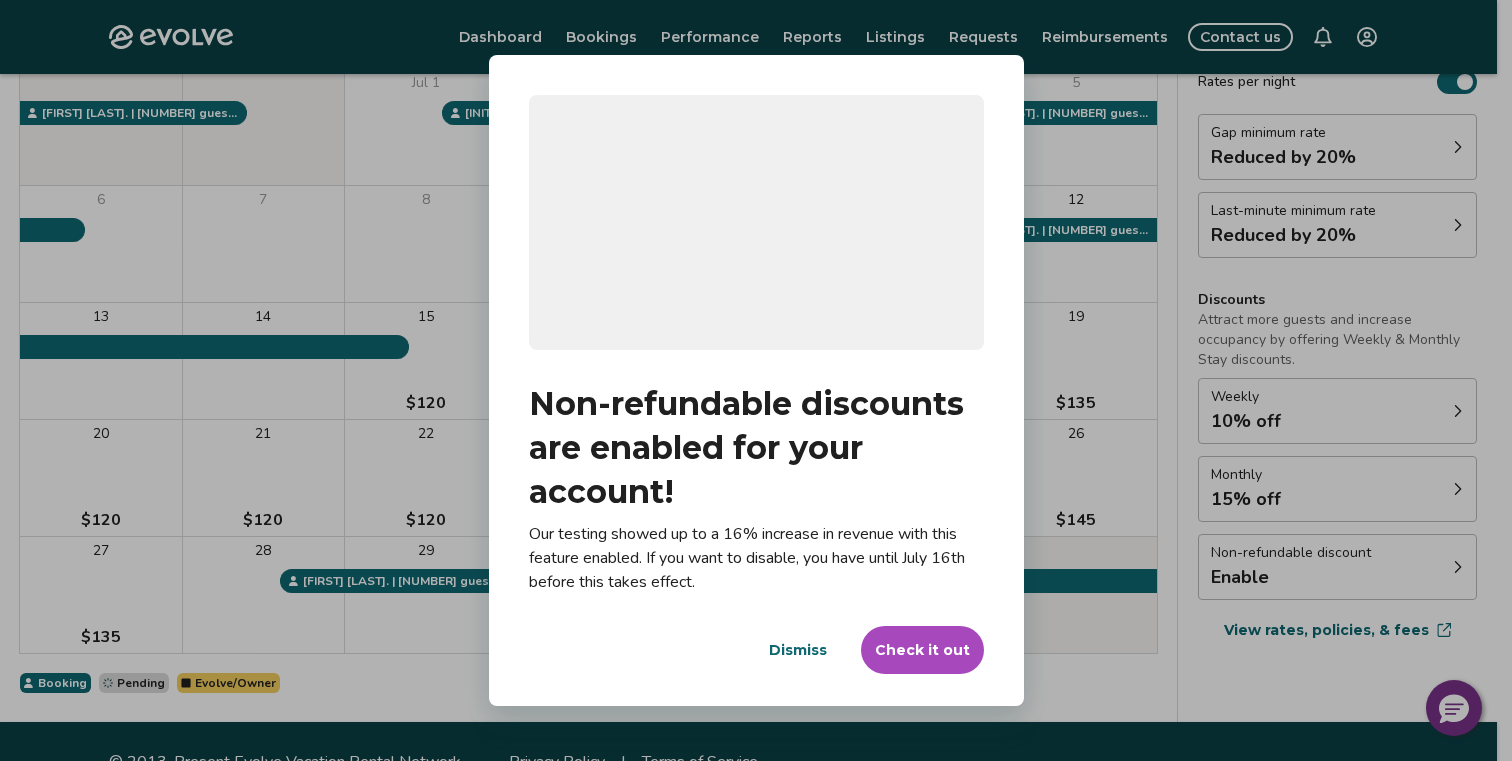 drag, startPoint x: 1507, startPoint y: 537, endPoint x: 1494, endPoint y: 646, distance: 109.77249 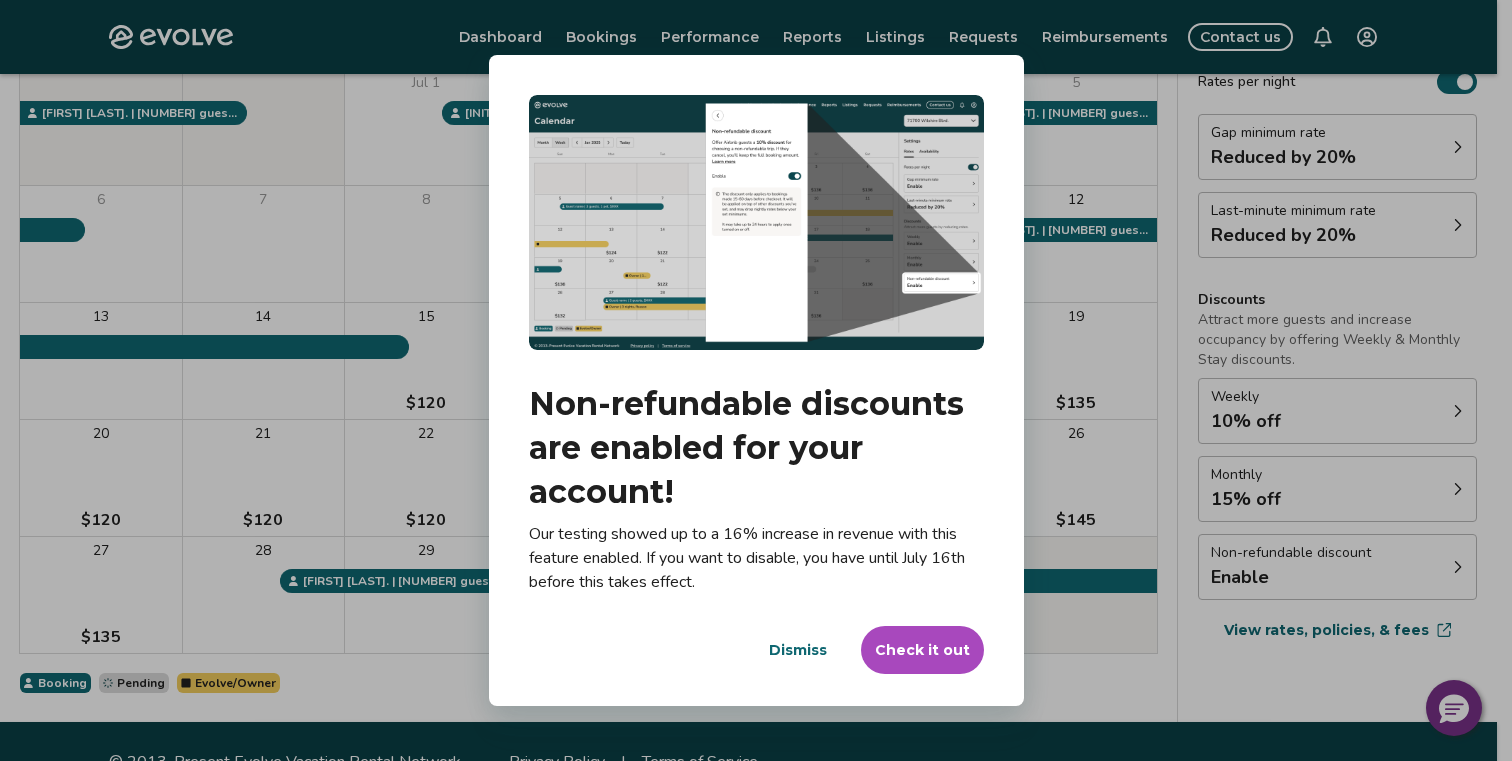 click on "Evolve Dashboard Bookings Performance Reports Listings Requests Reimbursements Contact us Bookings Calendar Booking report [MONTH] [YEAR]  | Views Month Week [MONTH] [YEAR] Today Settings [NUMBER] [STREET] [MONTH] [YEAR] Sun Mon Tue Wed Thu Fri Sat [MONTH] 1 2 3 4 5 6 7 8 9 10 $[PRICE] 11 12 13 14 15 $[PRICE] 16 $[PRICE] 17 $[PRICE] 18 $[PRICE] 19 $[PRICE] 20 $[PRICE] 21 $[PRICE] 22 $[PRICE] 23 $[PRICE] 24 $[PRICE] 25 $[PRICE] 26 $[PRICE] 27 $[PRICE] 28 29 30 31 [FIRST] [LAST]. [INITIAL]. | [NUMBER] guests ,  $[PRICE] [FIRST] [LAST]. | [NUMBER] guests ,  $[PRICE] [INITIAL] [LAST]. | [NUMBER] guests ,  $[PRICE] [FIRST] [LAST]. | [NUMBER] guests ,  $[PRICE] Booking Pending Evolve/Owner Settings Rates Availability Rates per night Gap minimum rate Reduced by 20% Last-minute minimum rate Reduced by 20% Discounts Attract more guests and increase occupancy by offering Weekly & Monthly Stay discounts. Weekly 10% off Monthly 15% off Non-refundable discount Enable View rates, policies, & fees Gap minimum rate Reduce your minimum rate by 20%  to help fill nights between bookings  (Fridays and Saturdays excluded). Enable Enable   ** 5%" at bounding box center [756, 285] 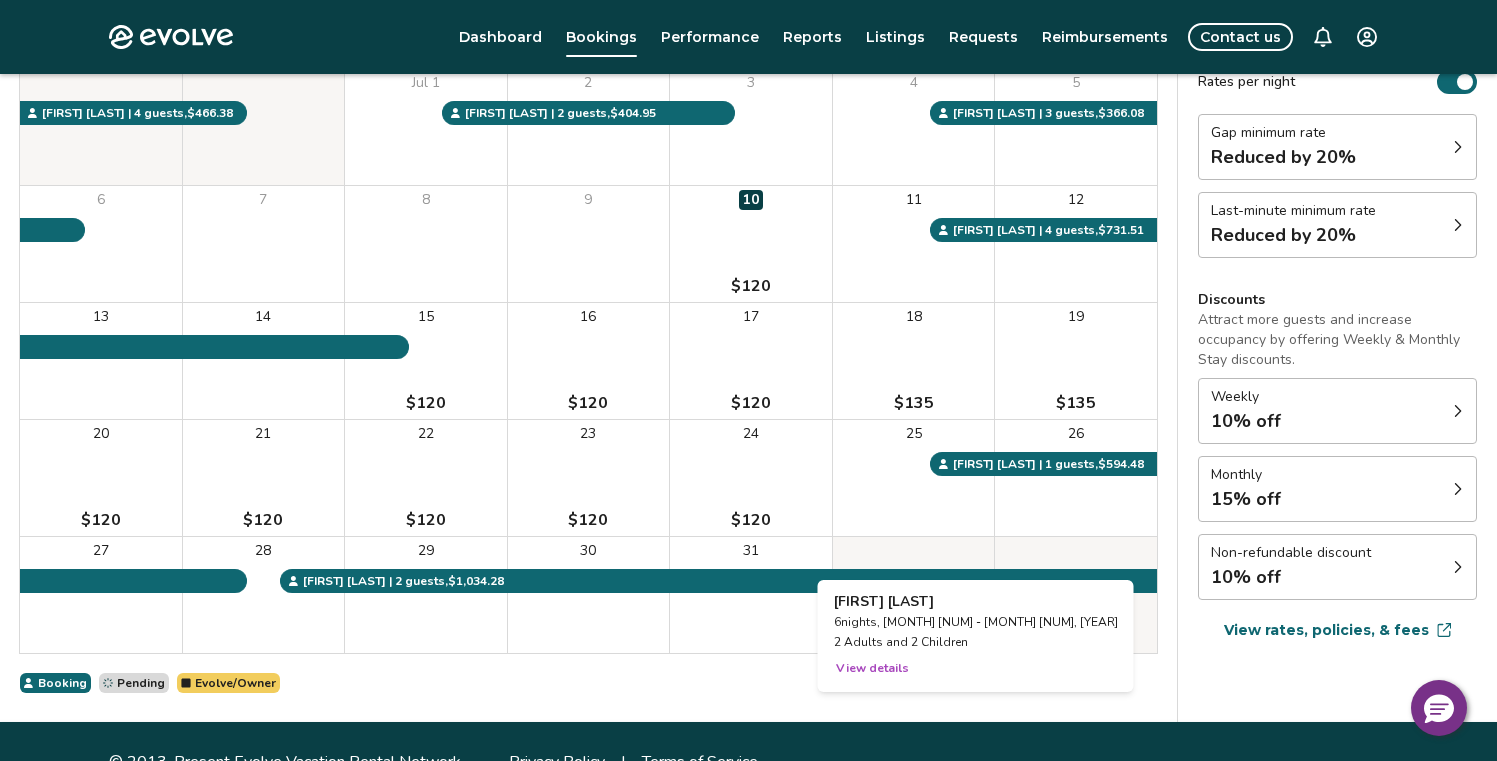 scroll, scrollTop: 273, scrollLeft: 0, axis: vertical 